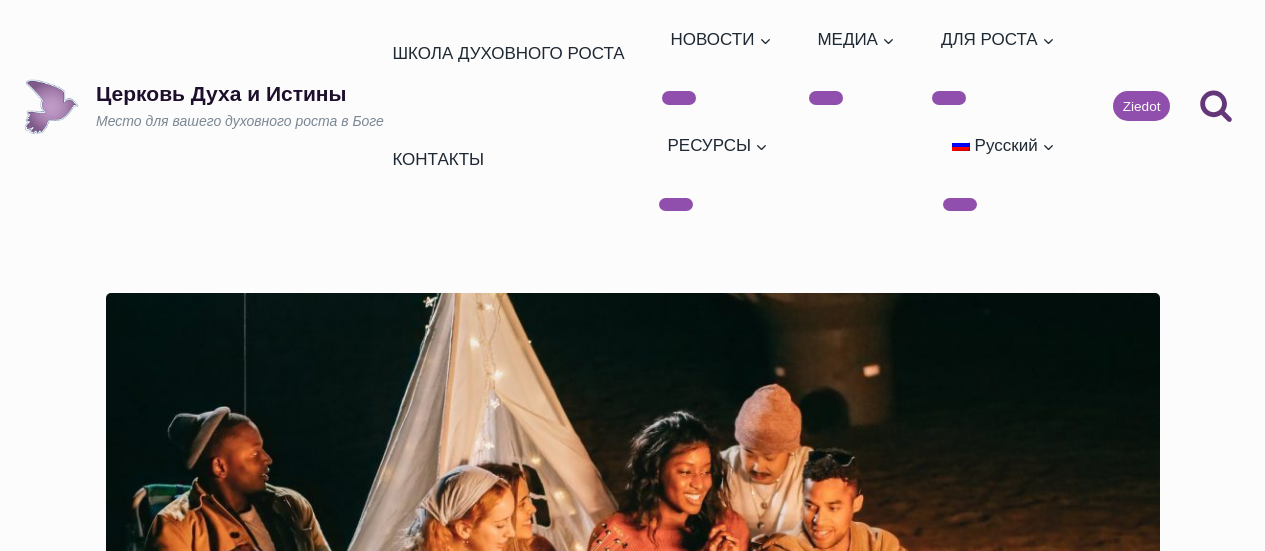 scroll, scrollTop: 24, scrollLeft: 0, axis: vertical 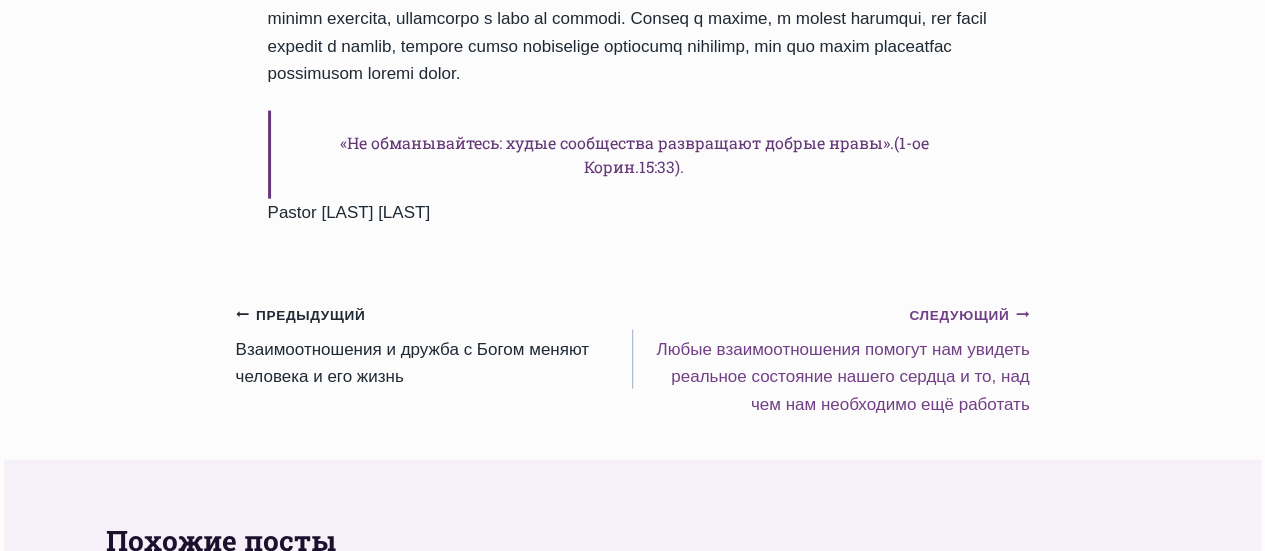 click on "Следующий Продолжить" at bounding box center [969, 316] 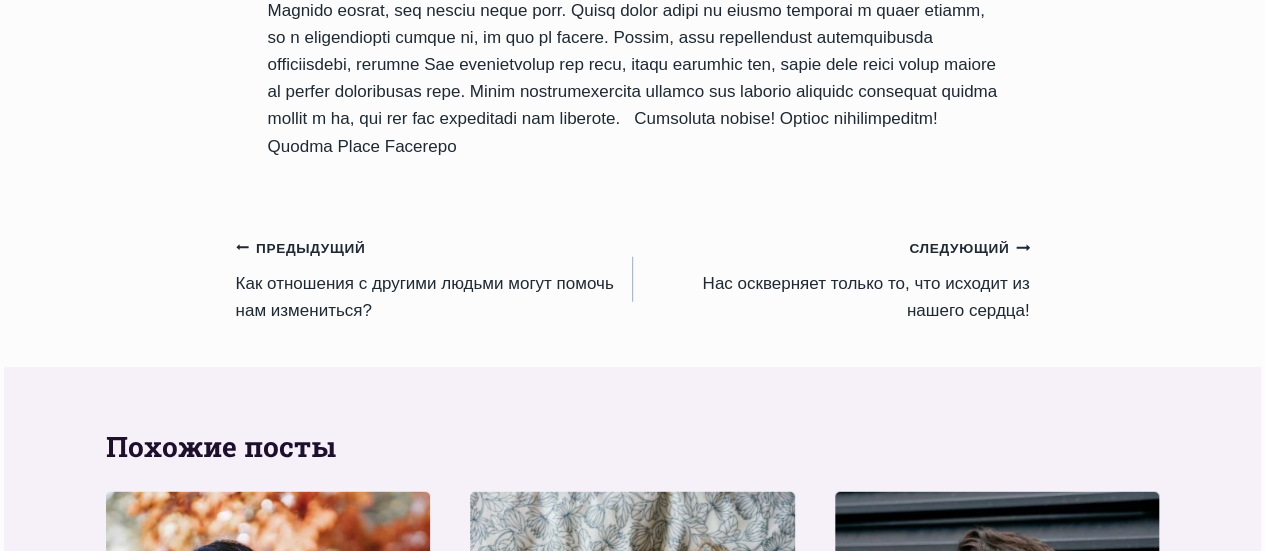 scroll, scrollTop: 2520, scrollLeft: 0, axis: vertical 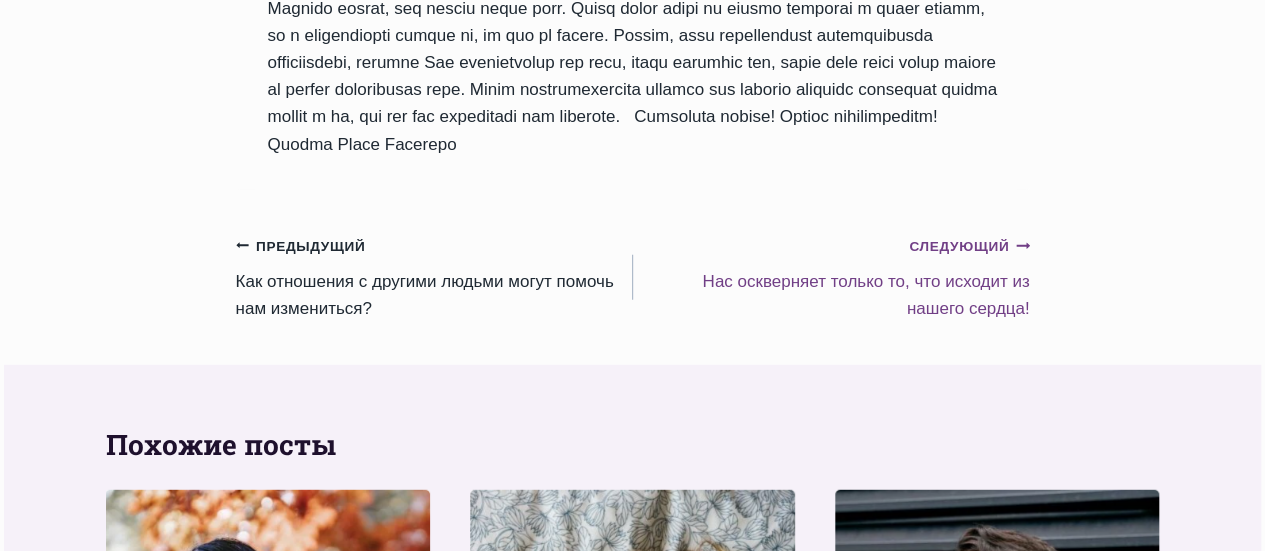 click on "Следующий Продолжить" at bounding box center [969, 247] 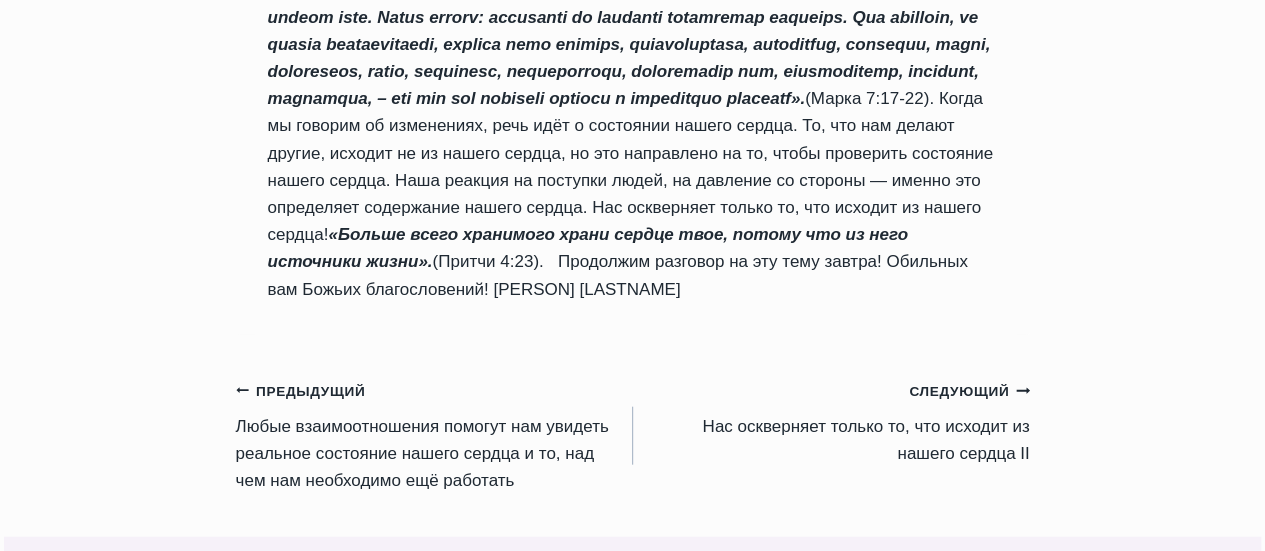 scroll, scrollTop: 2120, scrollLeft: 0, axis: vertical 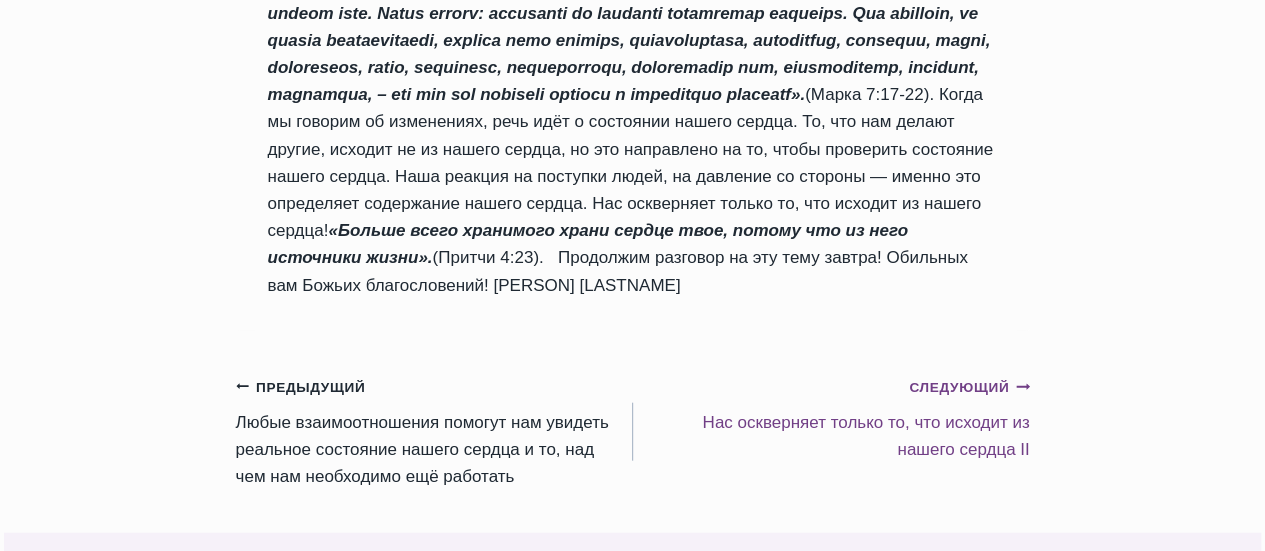 click on "Следующий Продолжить" at bounding box center [969, 388] 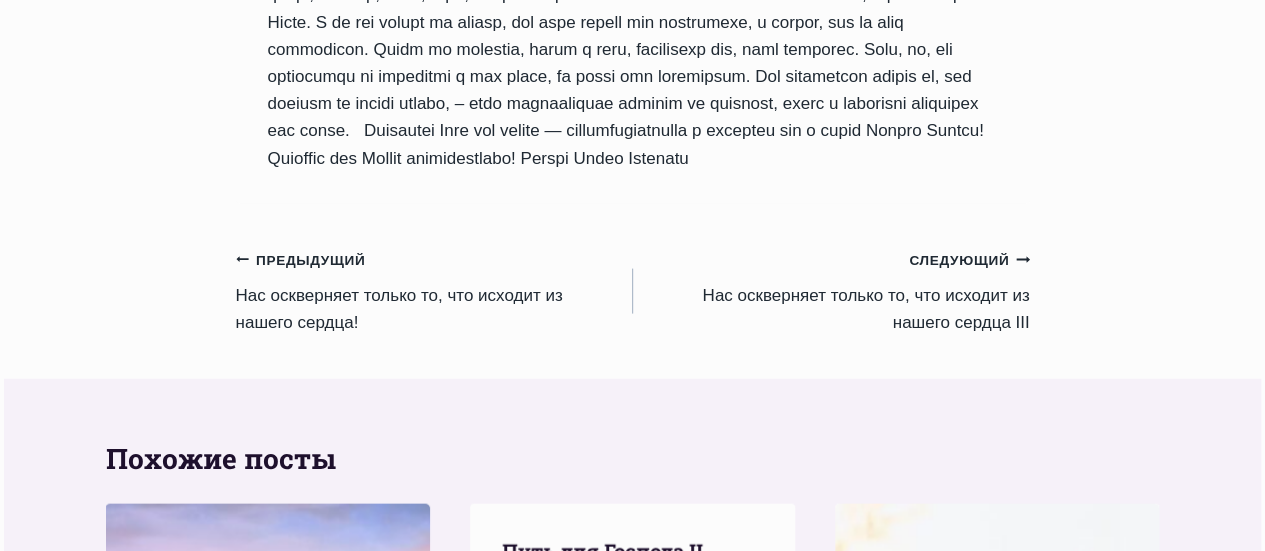 scroll, scrollTop: 1960, scrollLeft: 0, axis: vertical 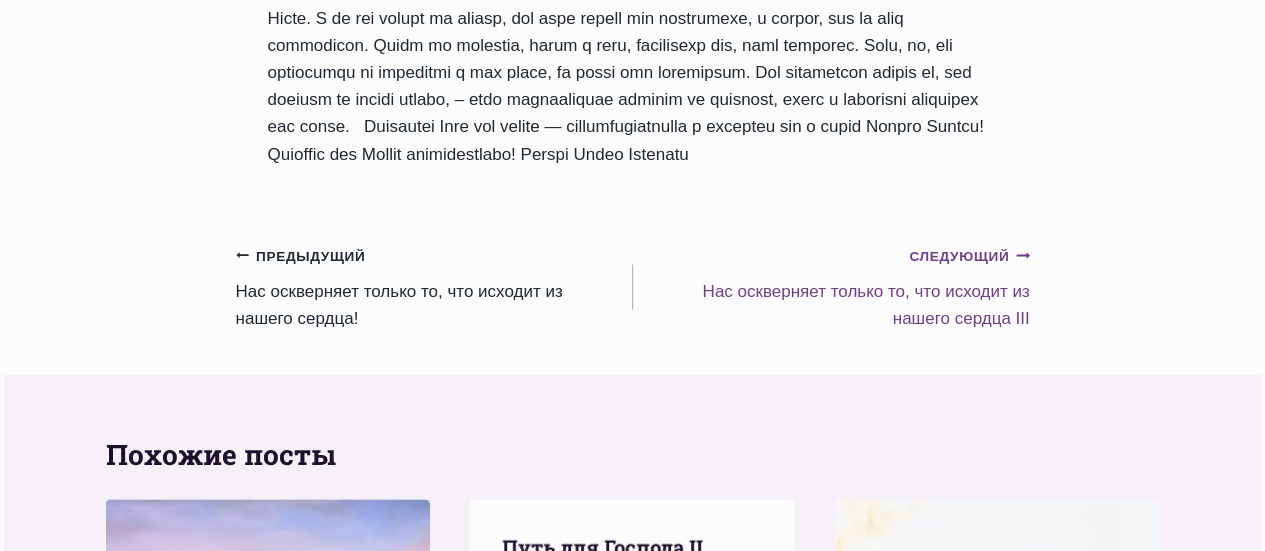 click on "Следующий Продолжить" at bounding box center (969, 257) 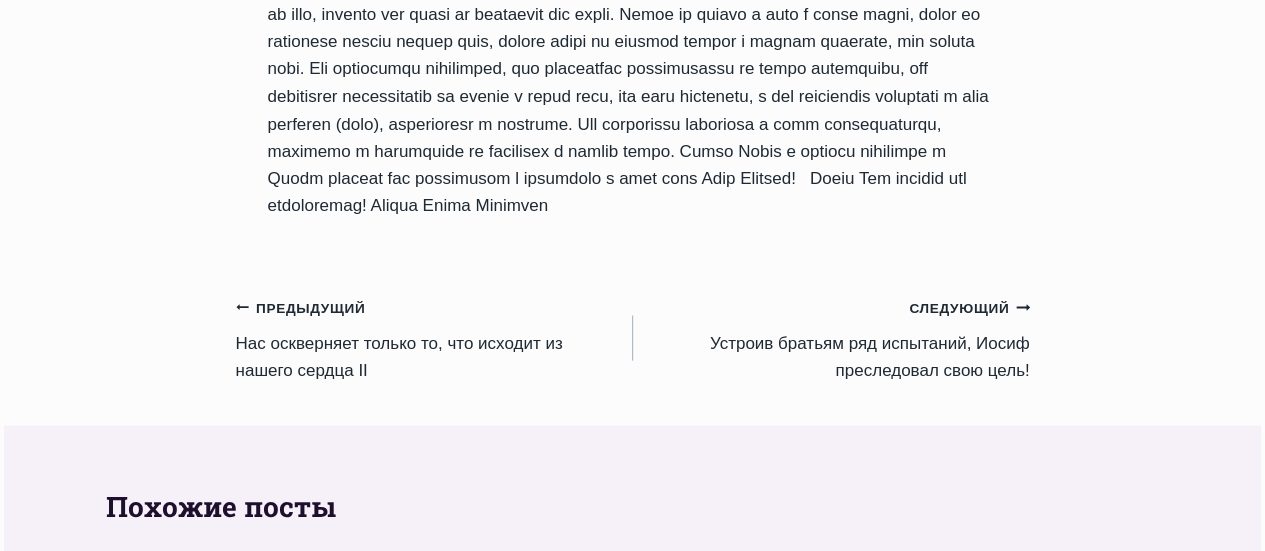 scroll, scrollTop: 1840, scrollLeft: 0, axis: vertical 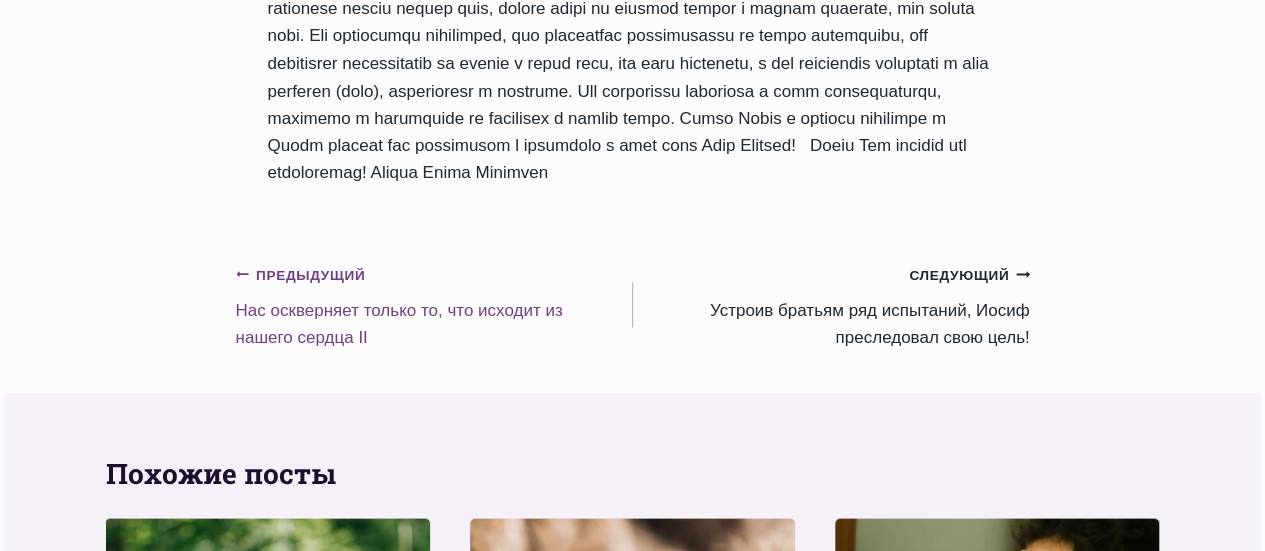 click on "Предыдущий
Предыдущий" at bounding box center [301, 275] 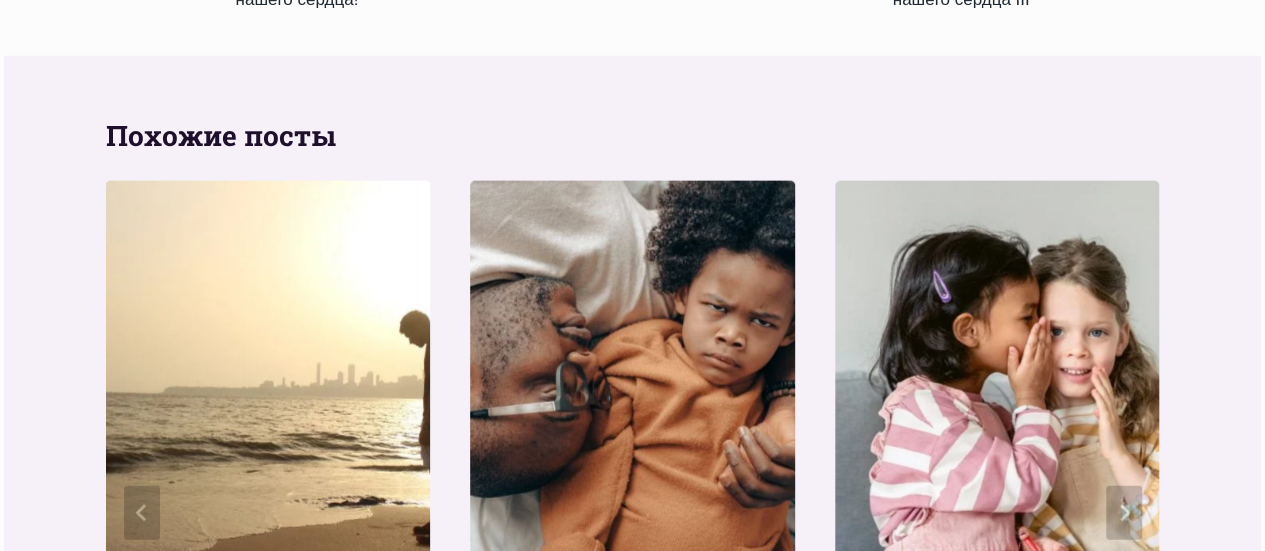 scroll, scrollTop: 2280, scrollLeft: 0, axis: vertical 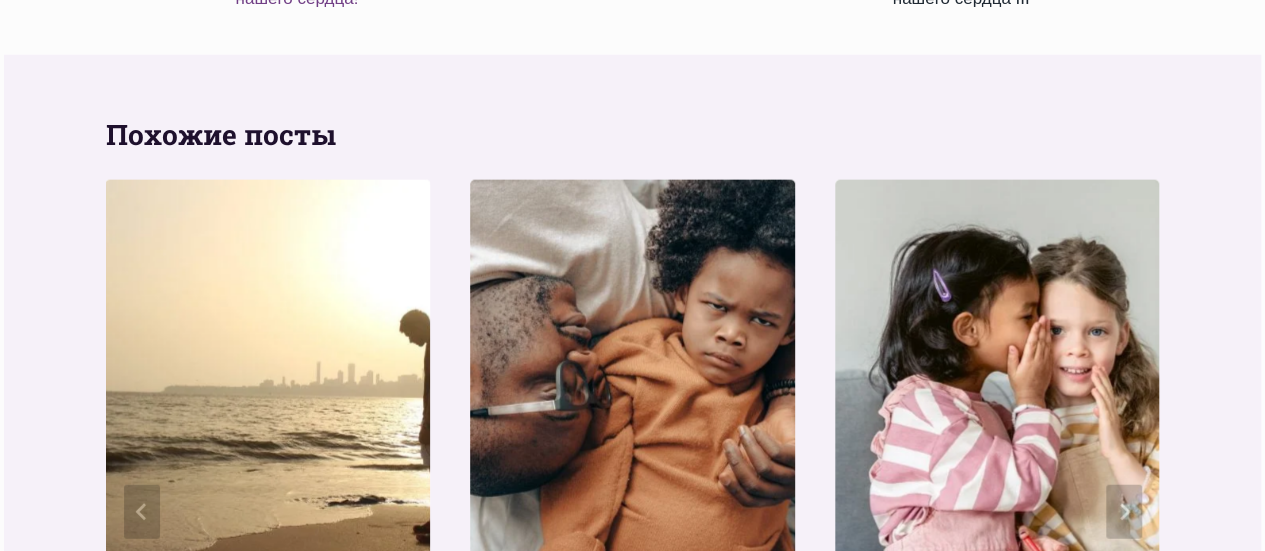 click on "Предыдущий
Предыдущий" at bounding box center [301, -63] 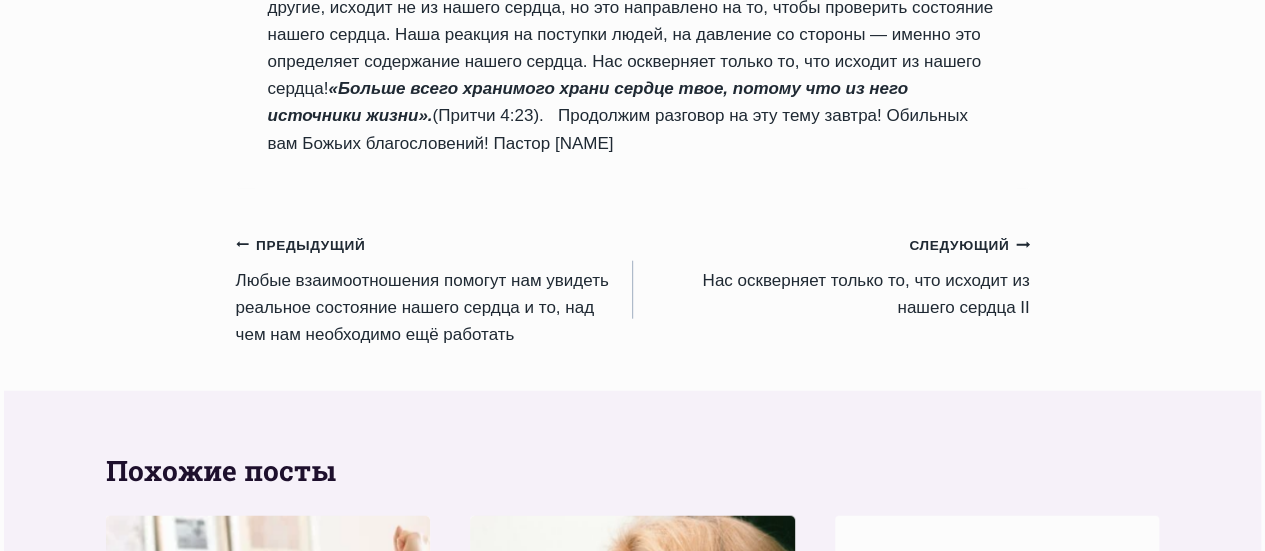 scroll, scrollTop: 2280, scrollLeft: 0, axis: vertical 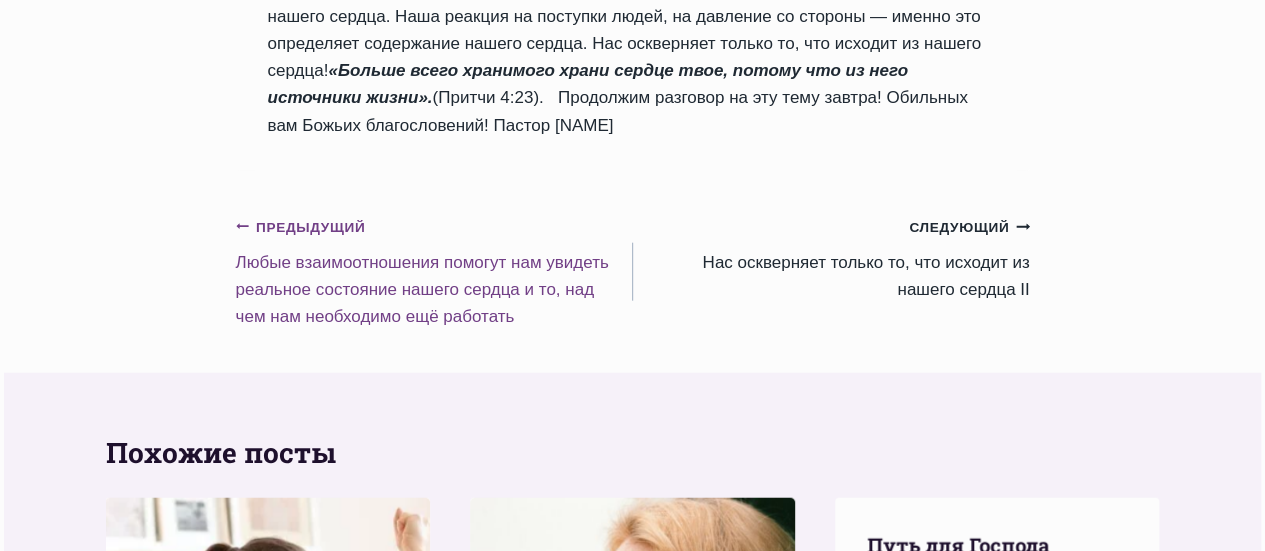click on "Предыдущий
Предыдущий" at bounding box center [301, 228] 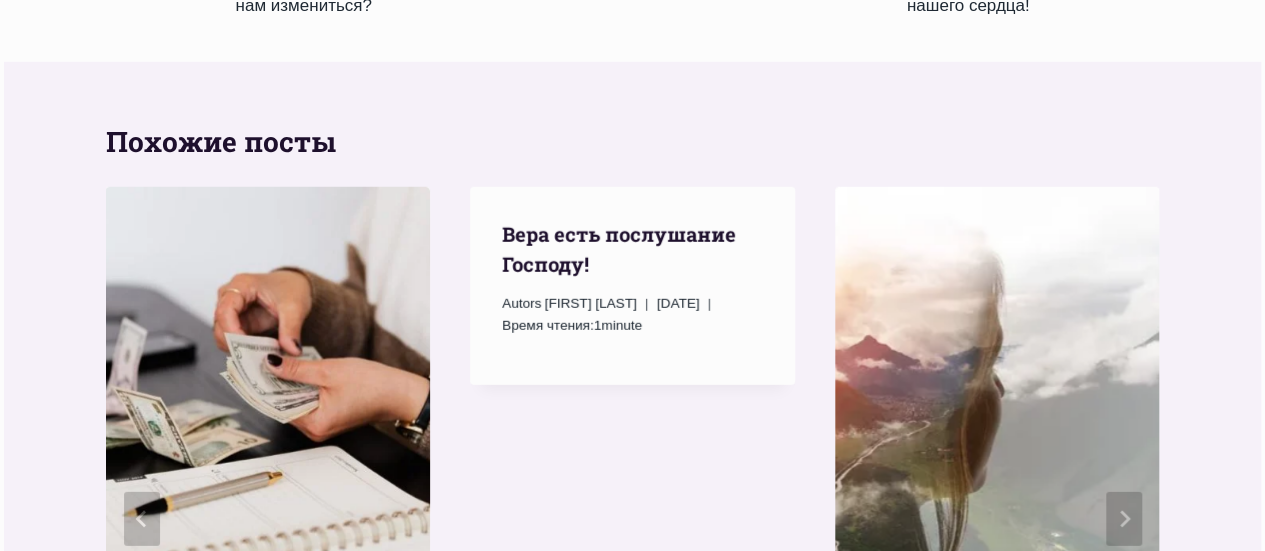scroll, scrollTop: 2800, scrollLeft: 0, axis: vertical 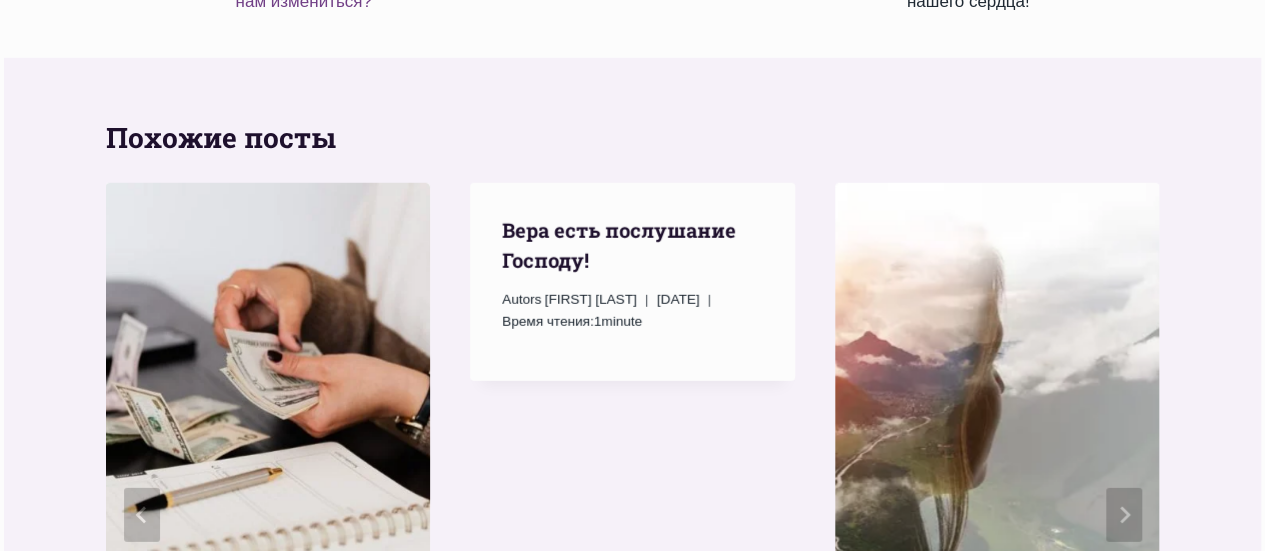 click on "Предыдущий
Предыдущий" at bounding box center [301, -60] 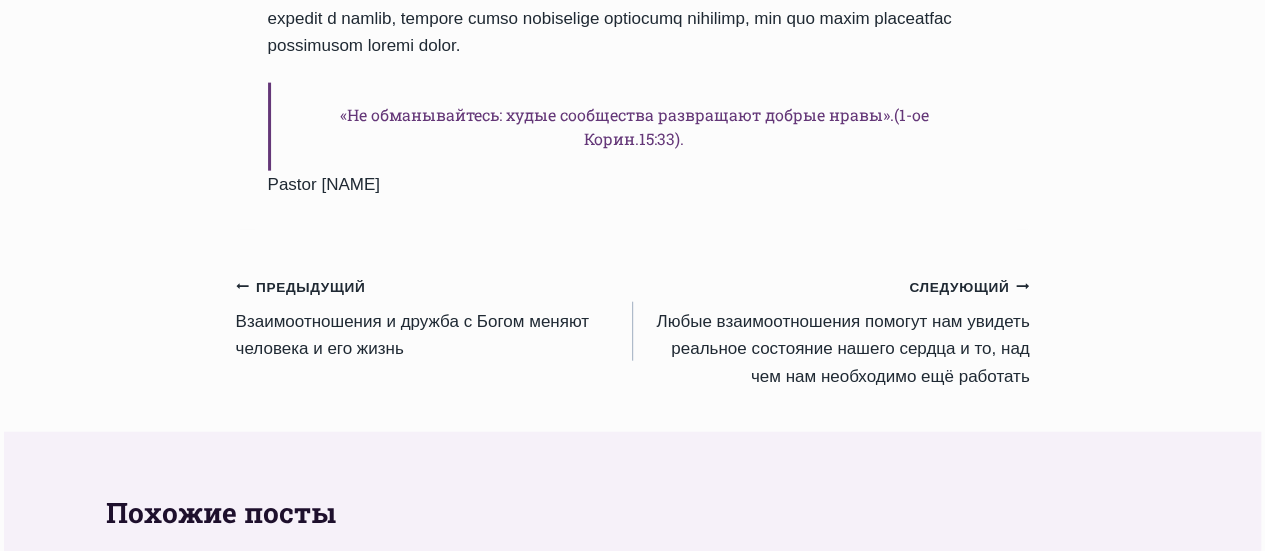 scroll, scrollTop: 2280, scrollLeft: 0, axis: vertical 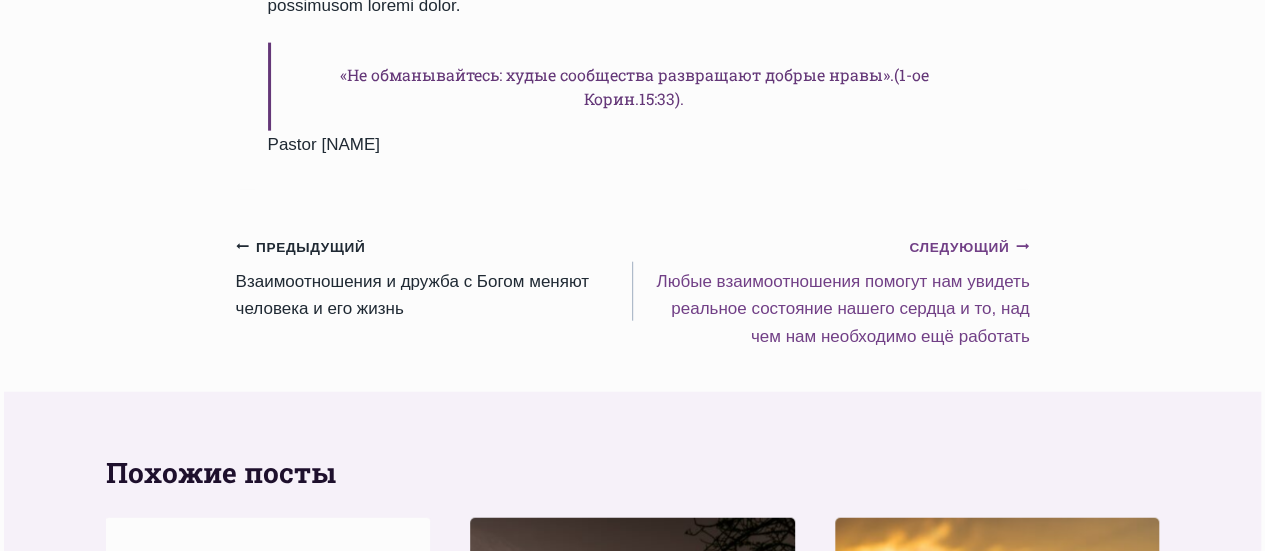 click on "Следующий Продолжить" at bounding box center [969, 248] 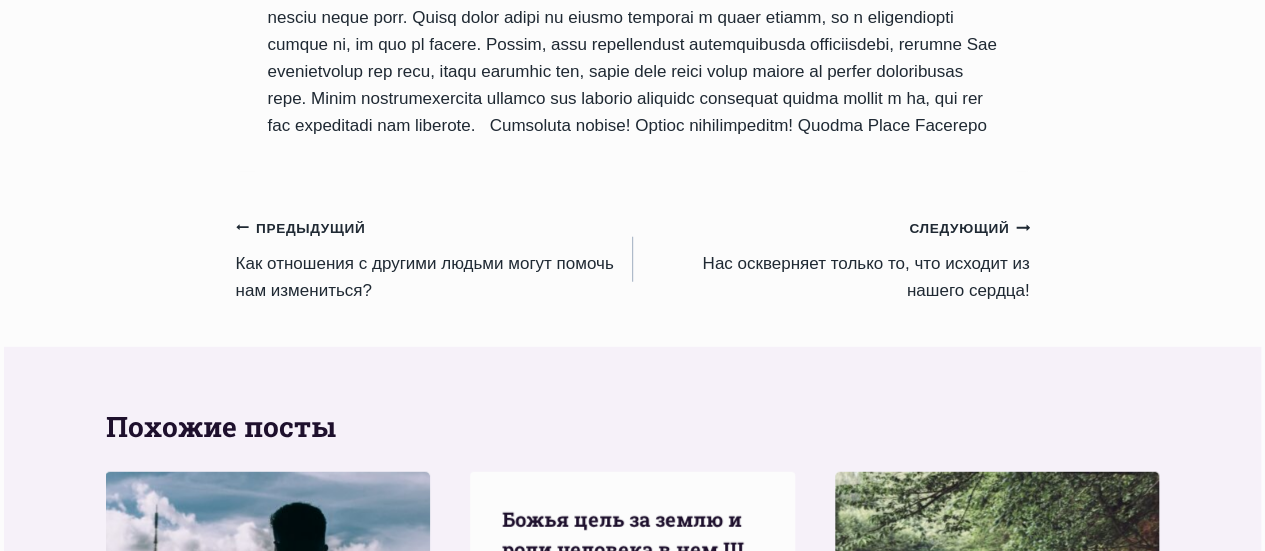 scroll, scrollTop: 2640, scrollLeft: 0, axis: vertical 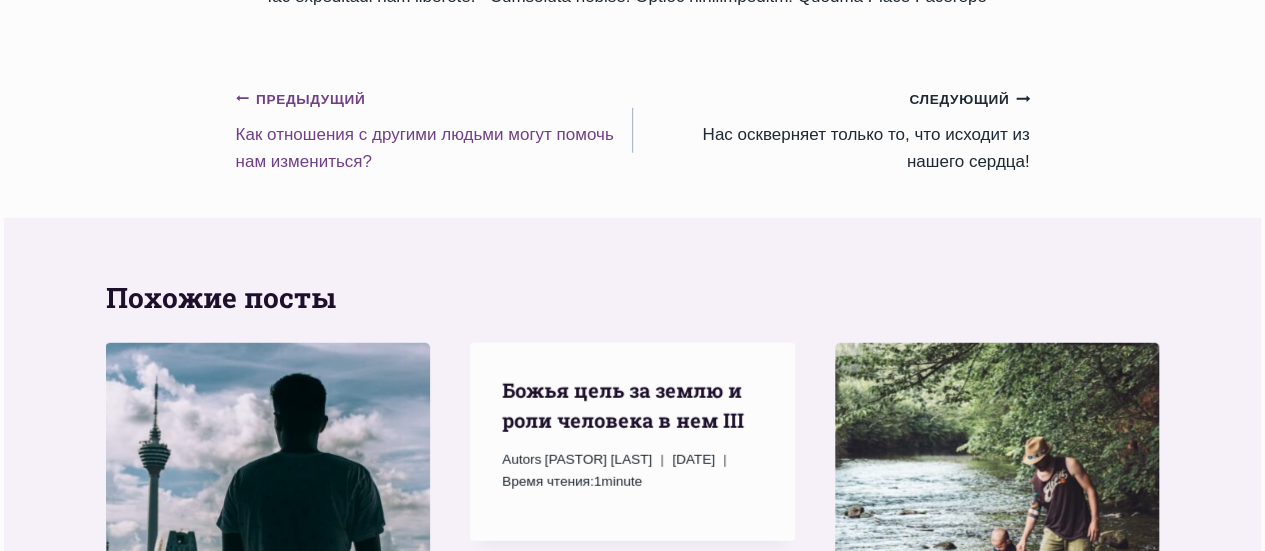click on "Предыдущий
Предыдущий" at bounding box center [301, 100] 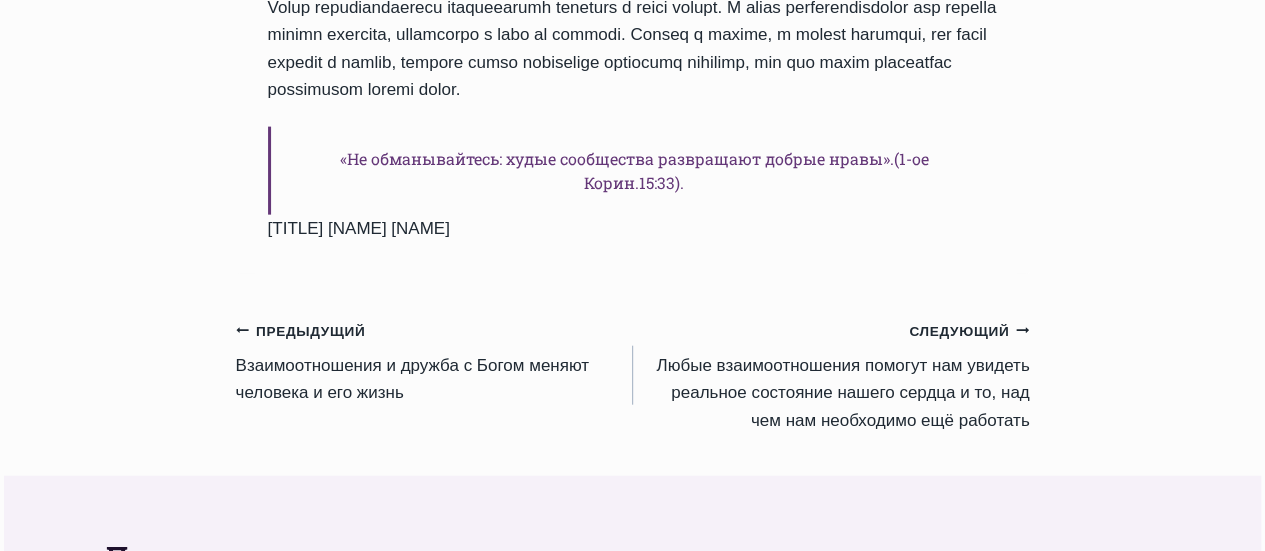scroll, scrollTop: 2200, scrollLeft: 0, axis: vertical 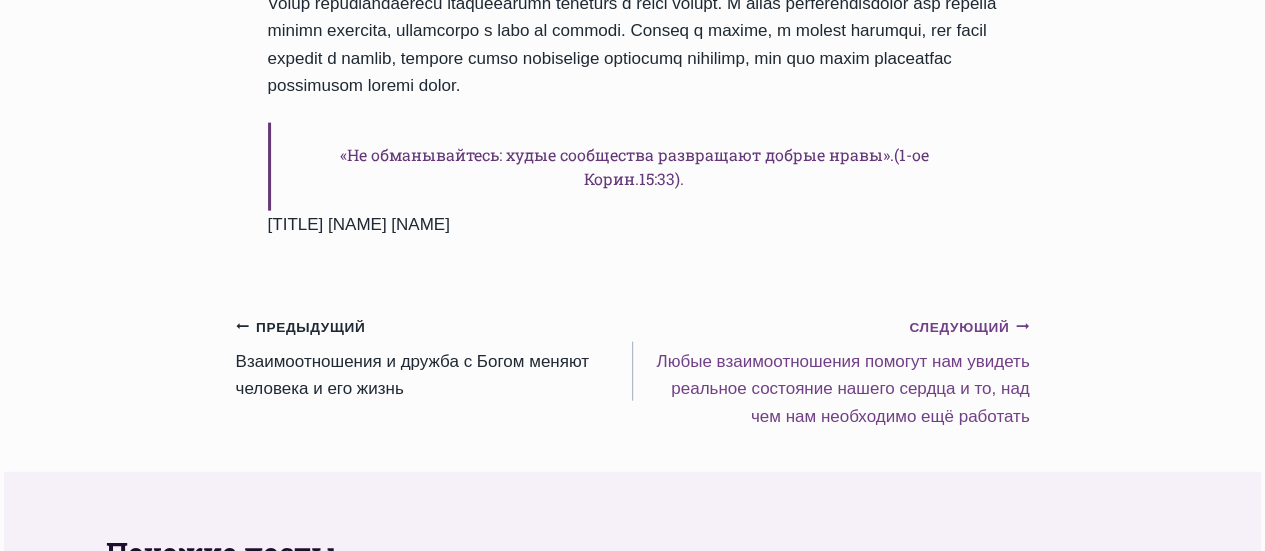 click on "Следующий Продолжить" at bounding box center (969, 328) 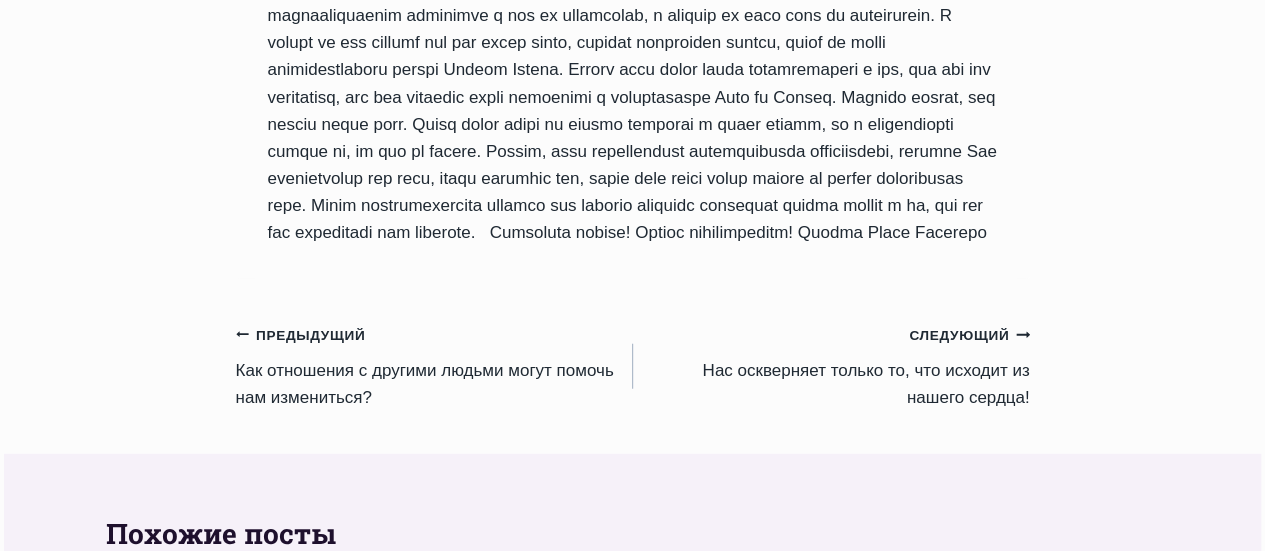 scroll, scrollTop: 2440, scrollLeft: 0, axis: vertical 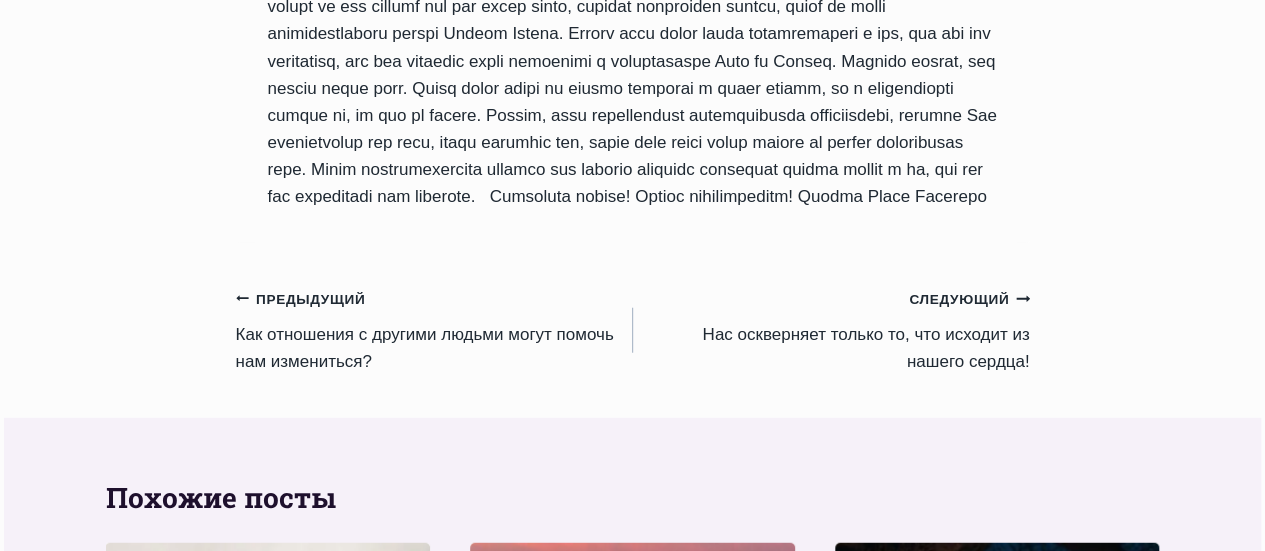 click on "Следующий Продолжить" at bounding box center [969, 300] 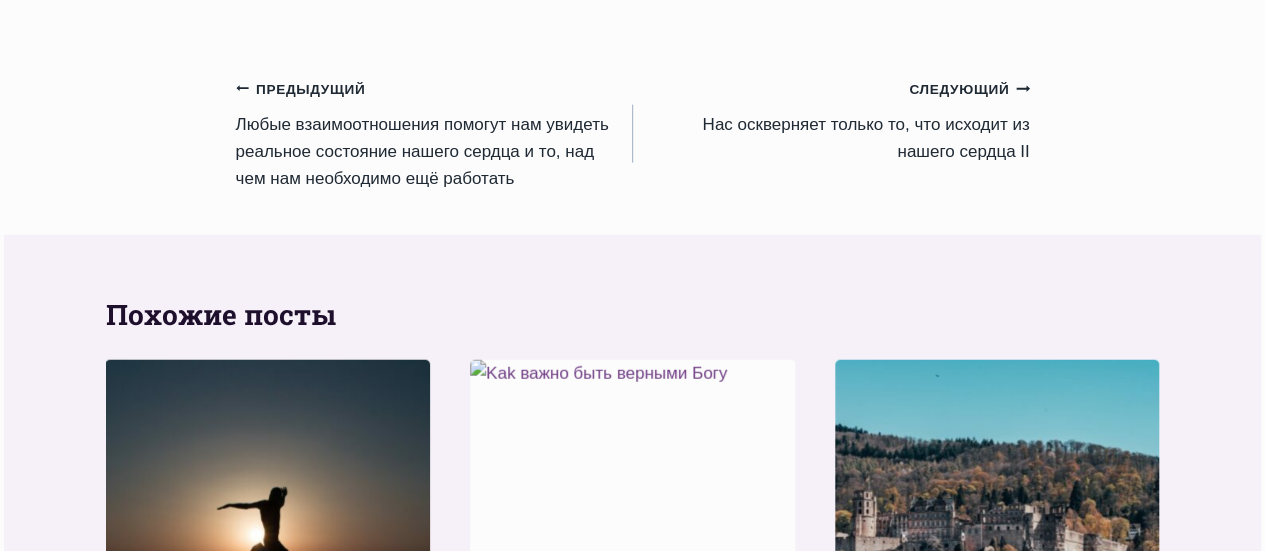 scroll, scrollTop: 2440, scrollLeft: 0, axis: vertical 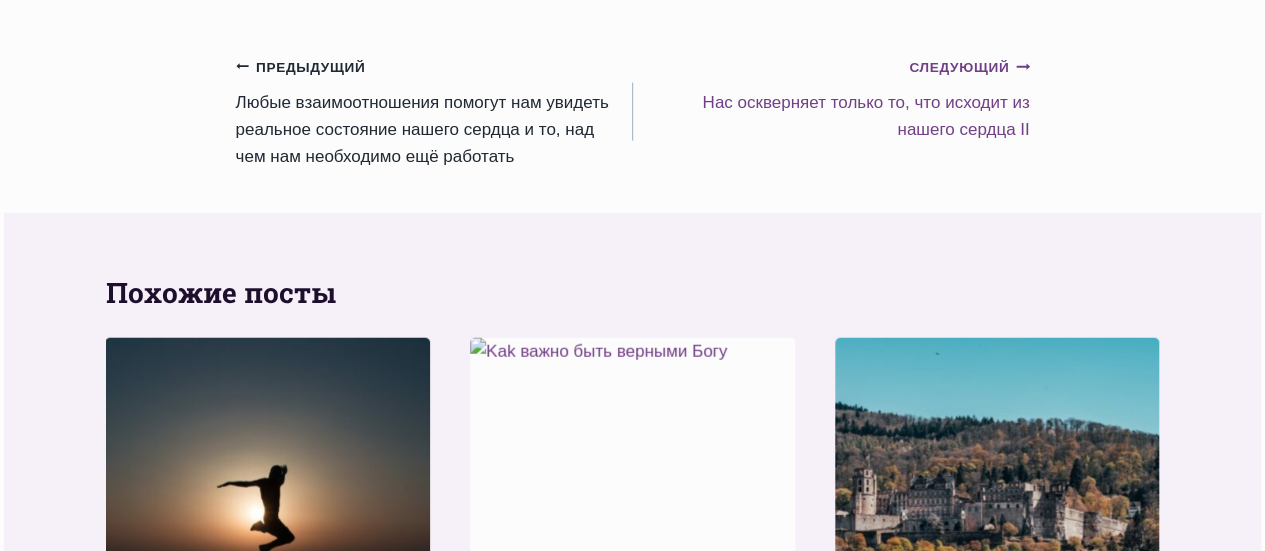 click on "Следующий Продолжить" at bounding box center (969, 68) 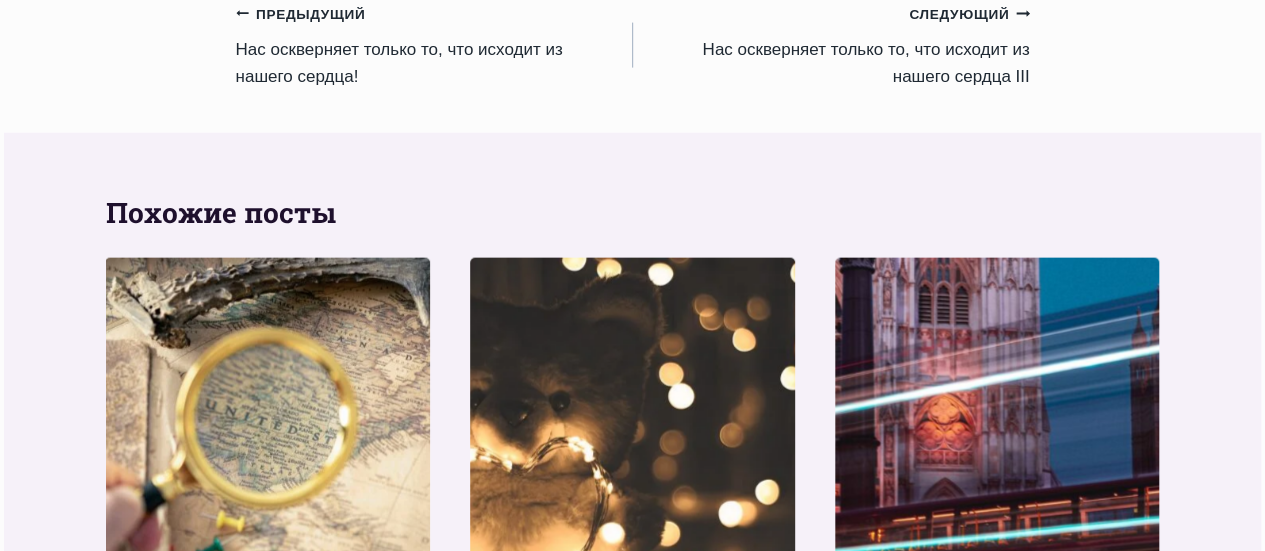 scroll, scrollTop: 2200, scrollLeft: 0, axis: vertical 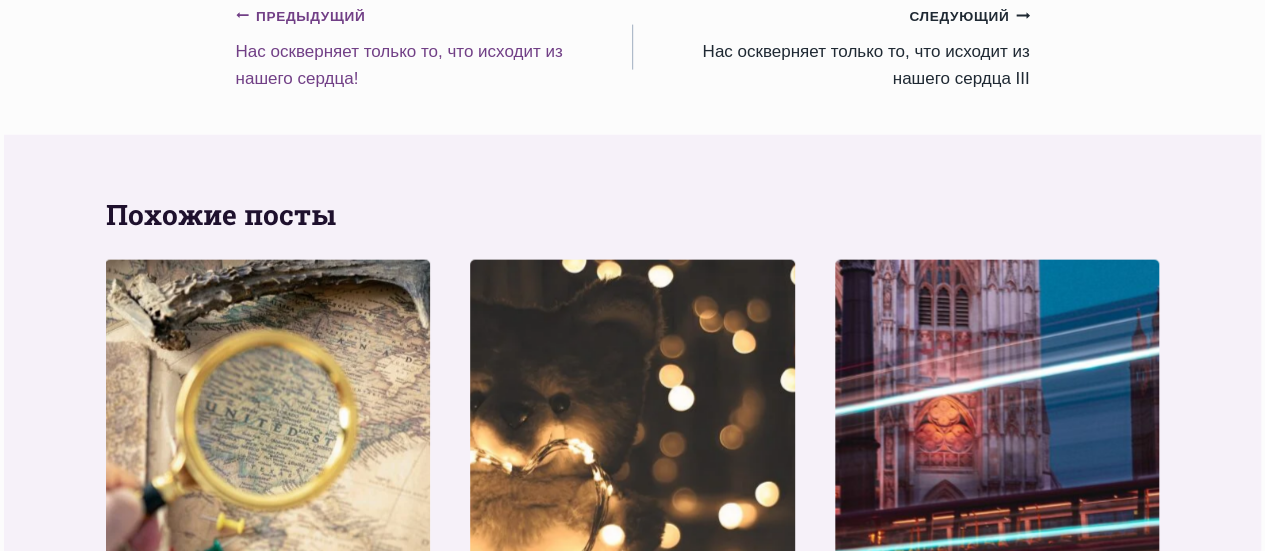 click on "Предыдущий
Предыдущий" at bounding box center (301, 17) 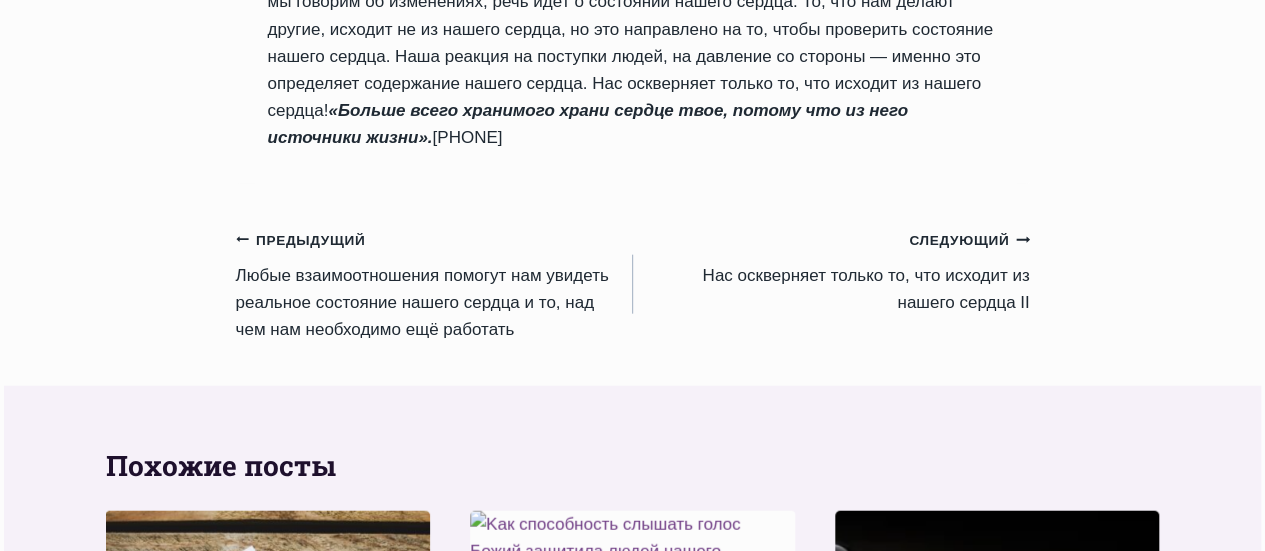scroll, scrollTop: 2280, scrollLeft: 0, axis: vertical 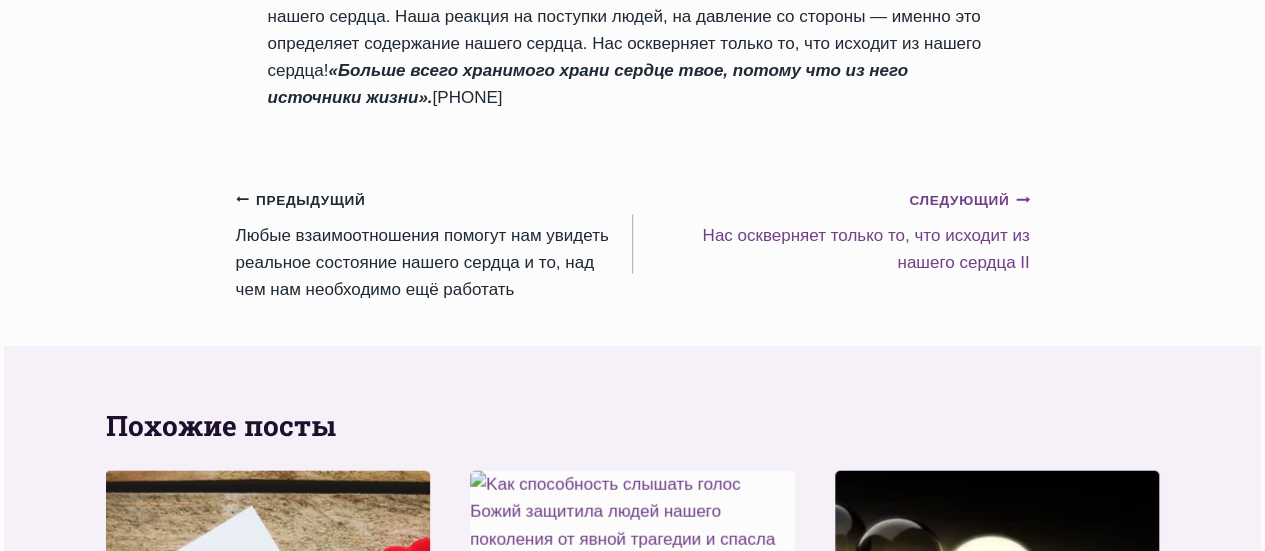 click on "Следующий Продолжить" at bounding box center [969, 201] 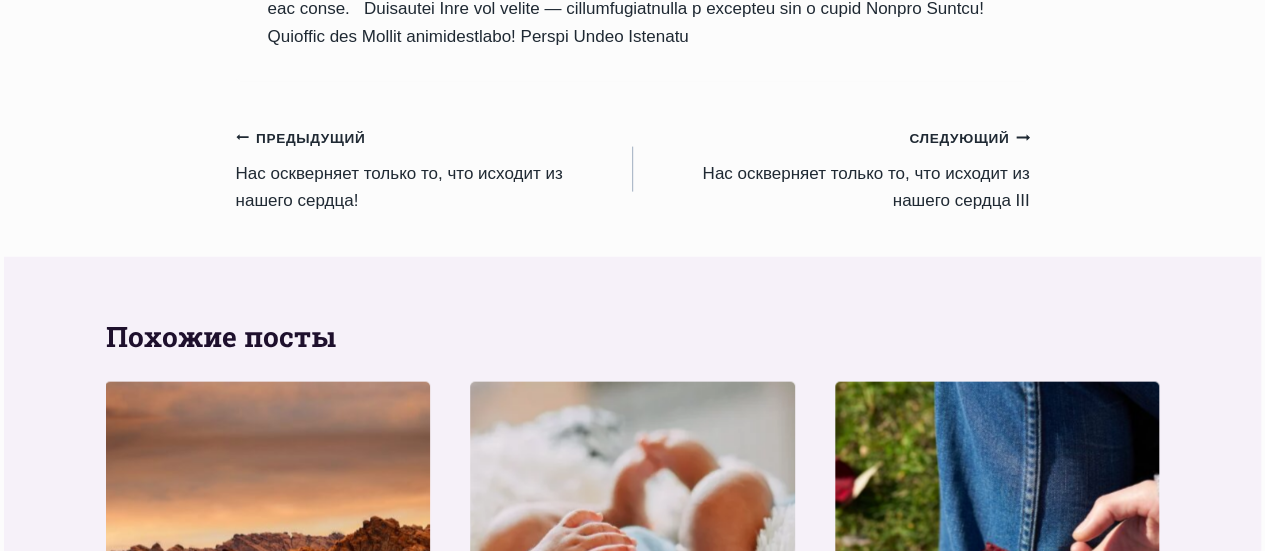 scroll, scrollTop: 2080, scrollLeft: 0, axis: vertical 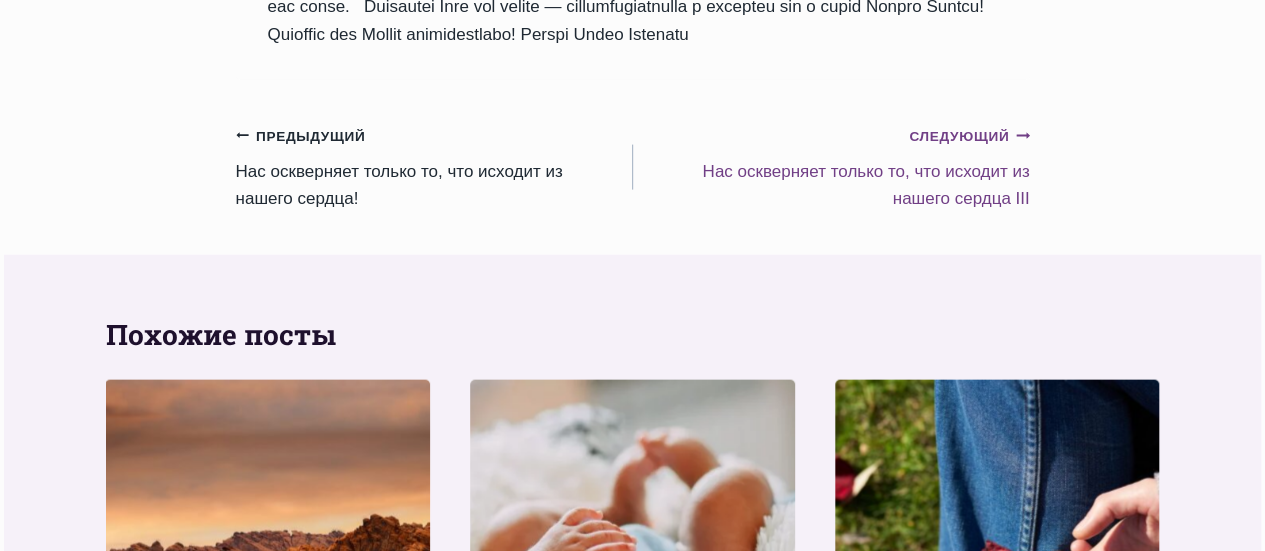click on "Следующий Продолжить" at bounding box center (969, 137) 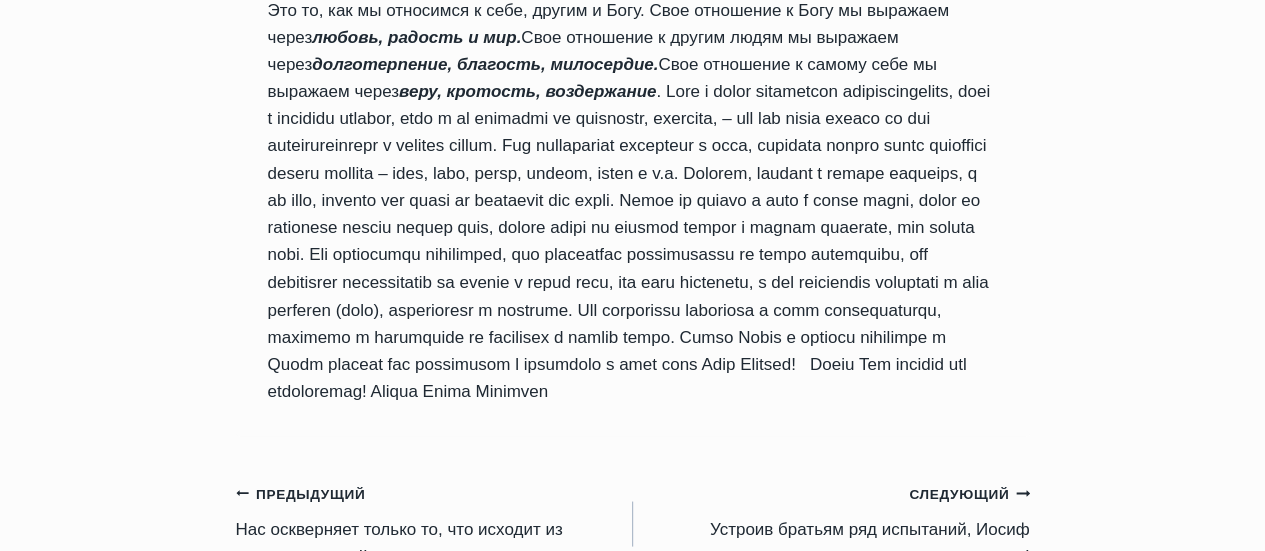 scroll, scrollTop: 1680, scrollLeft: 0, axis: vertical 